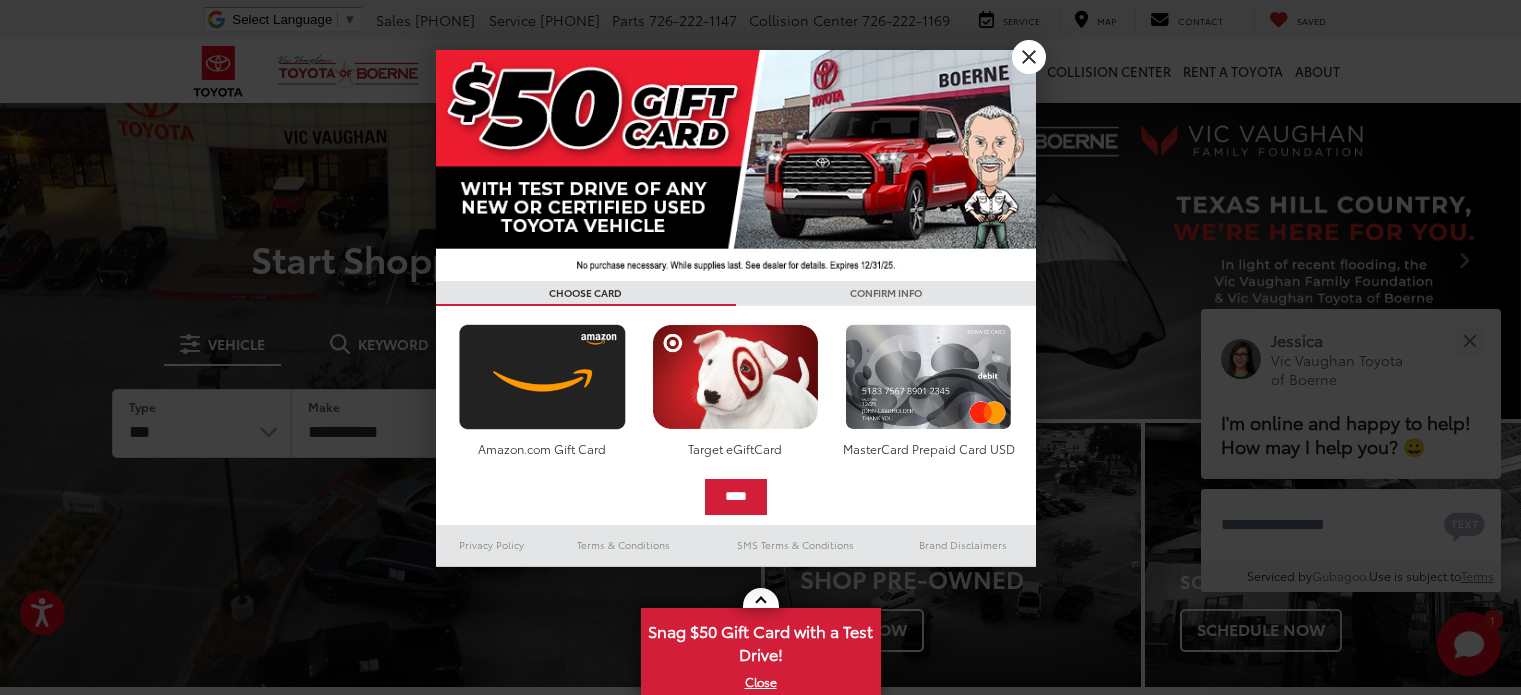 scroll, scrollTop: 0, scrollLeft: 0, axis: both 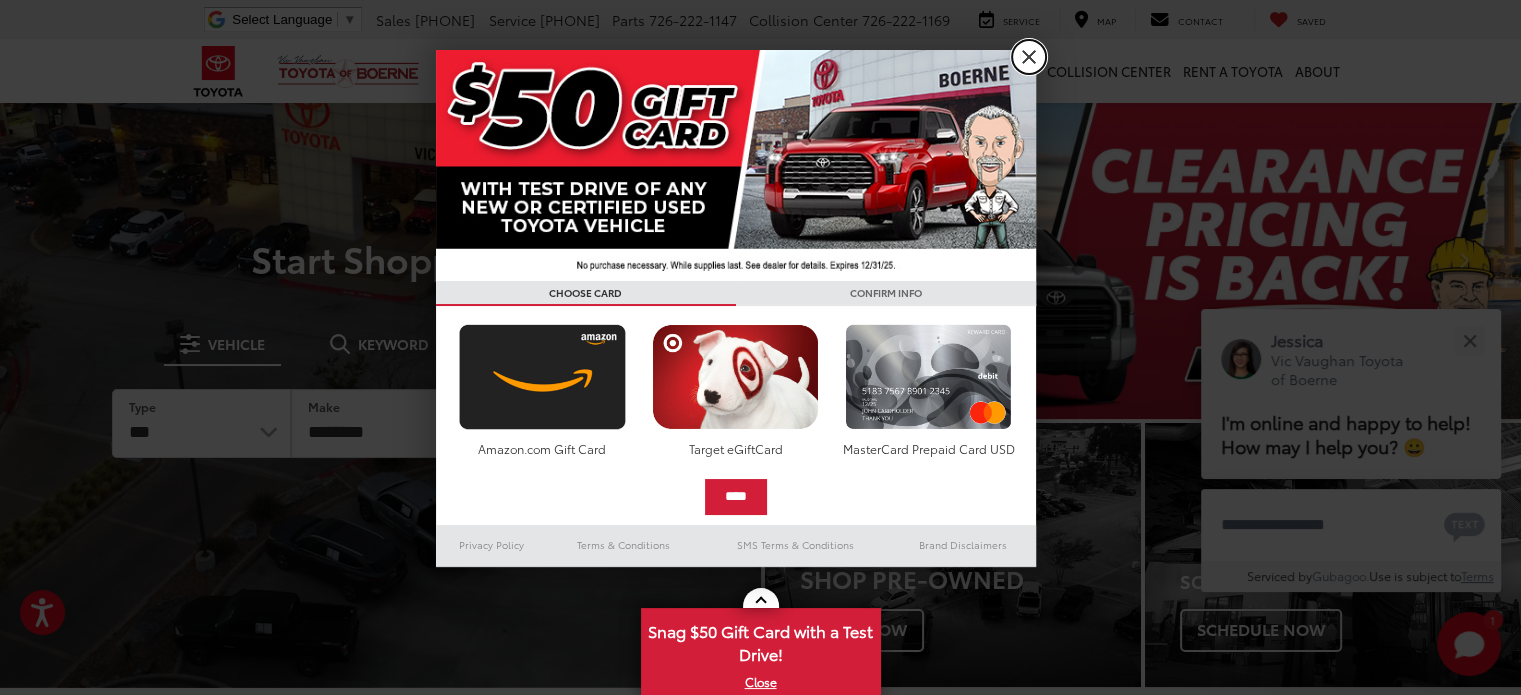 click on "X" at bounding box center (1029, 57) 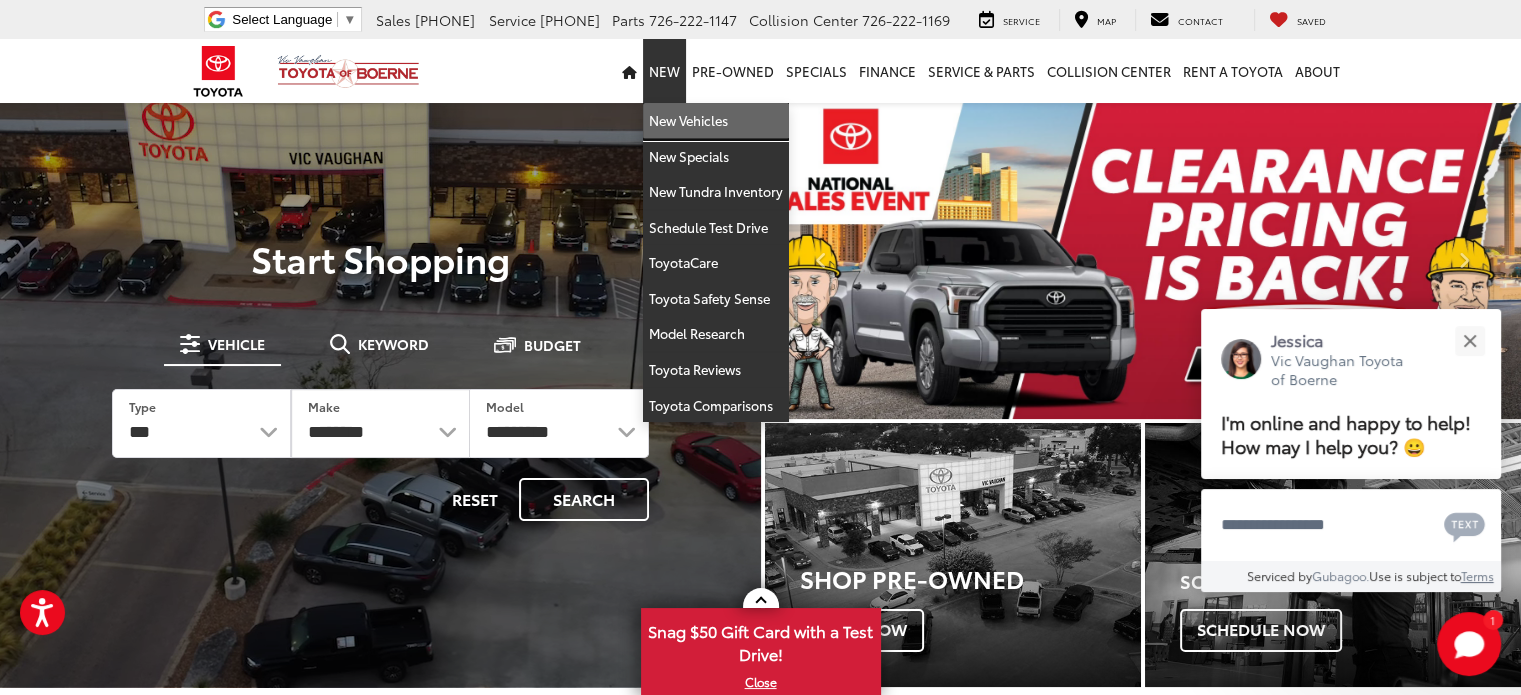 click on "New Vehicles" at bounding box center (716, 121) 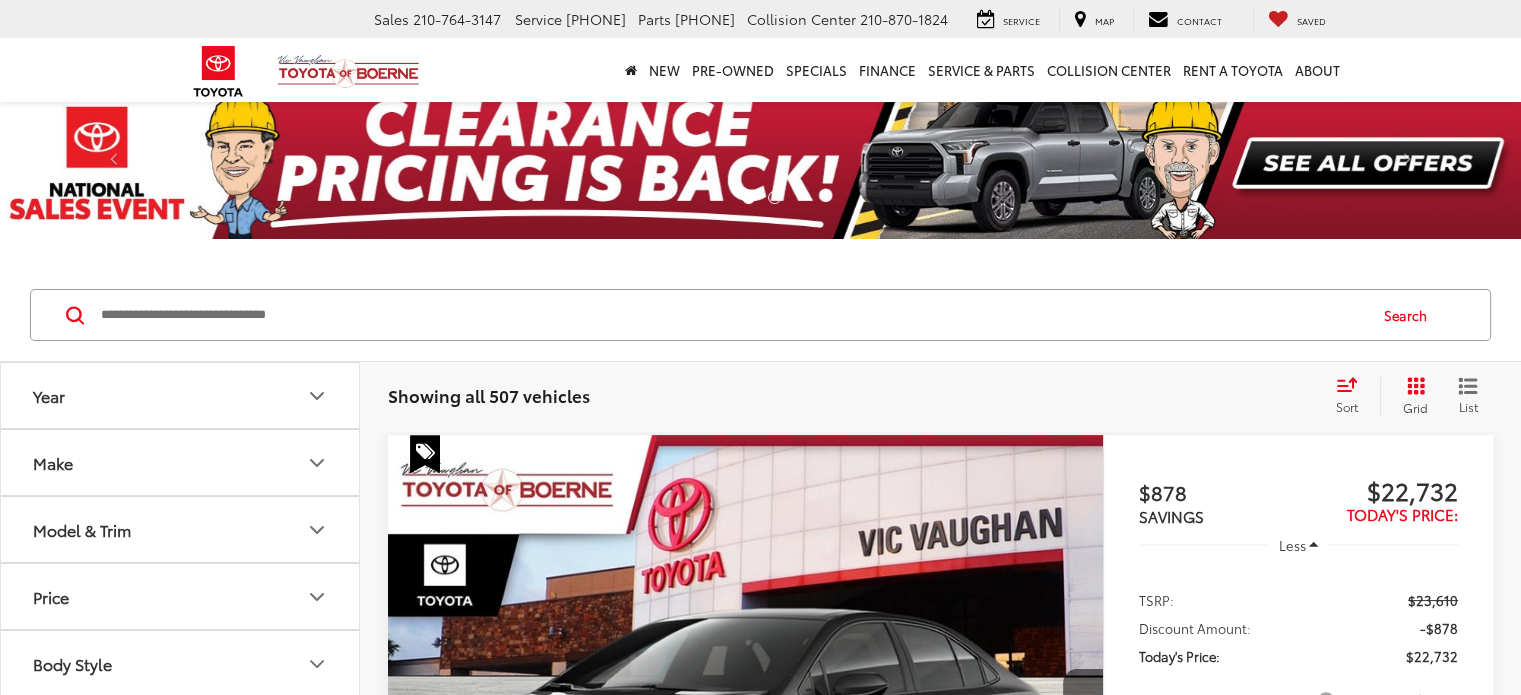 scroll, scrollTop: 100, scrollLeft: 0, axis: vertical 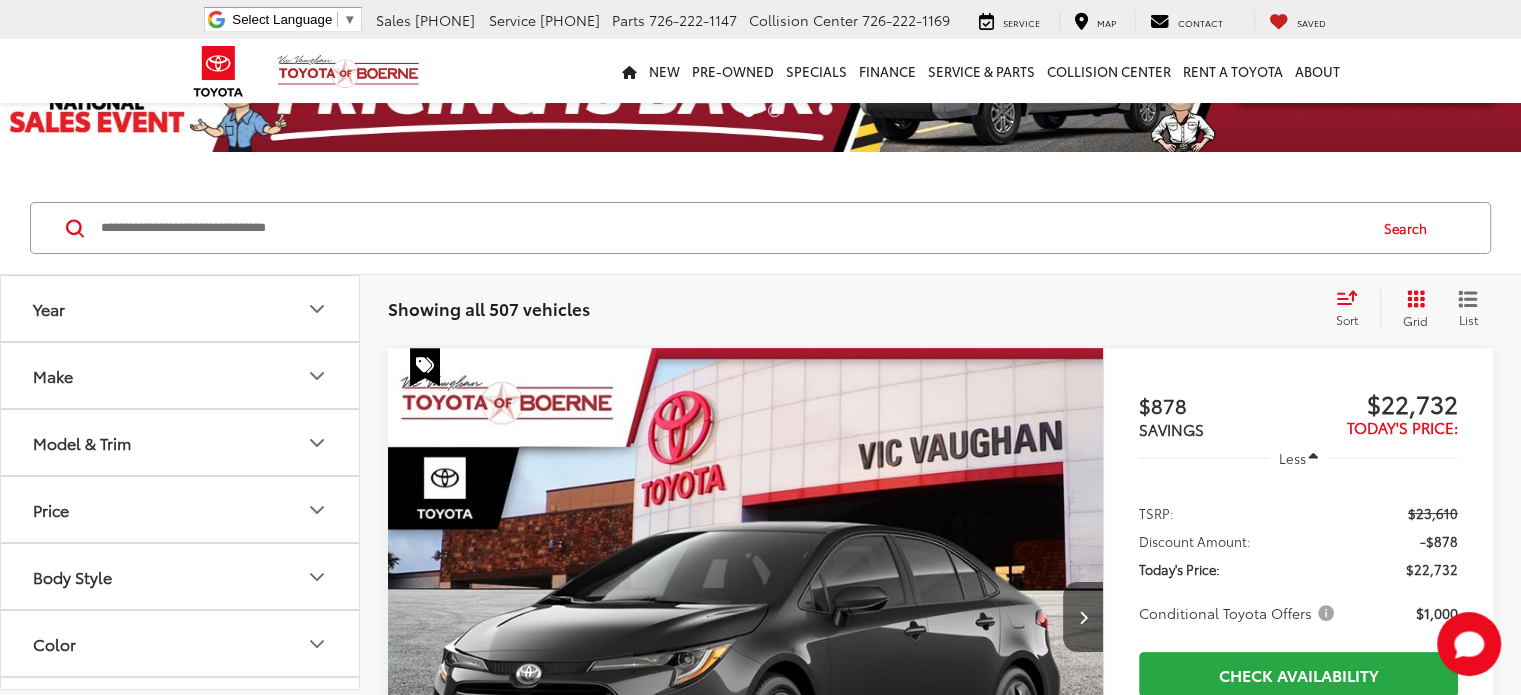 click on "Model & Trim" at bounding box center (82, 442) 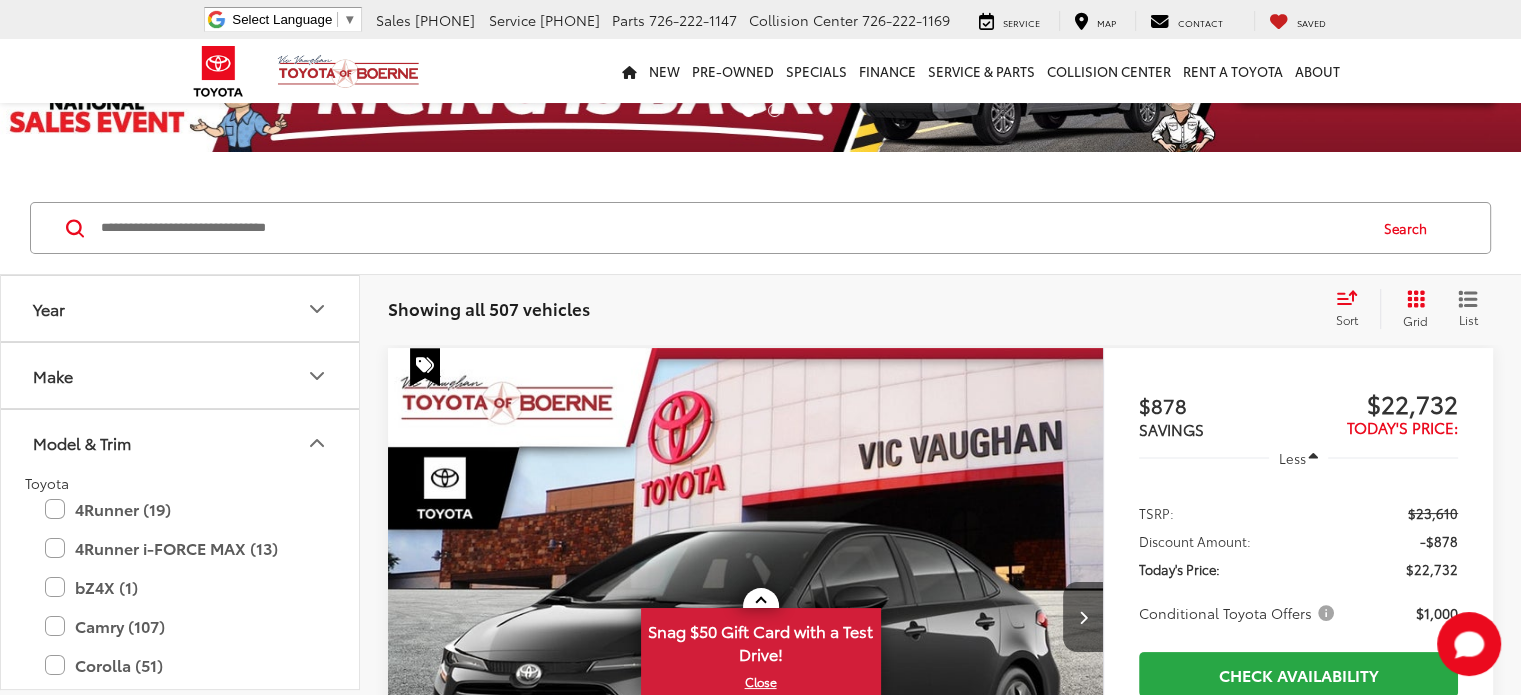 click on "Camry (107)" at bounding box center [180, 626] 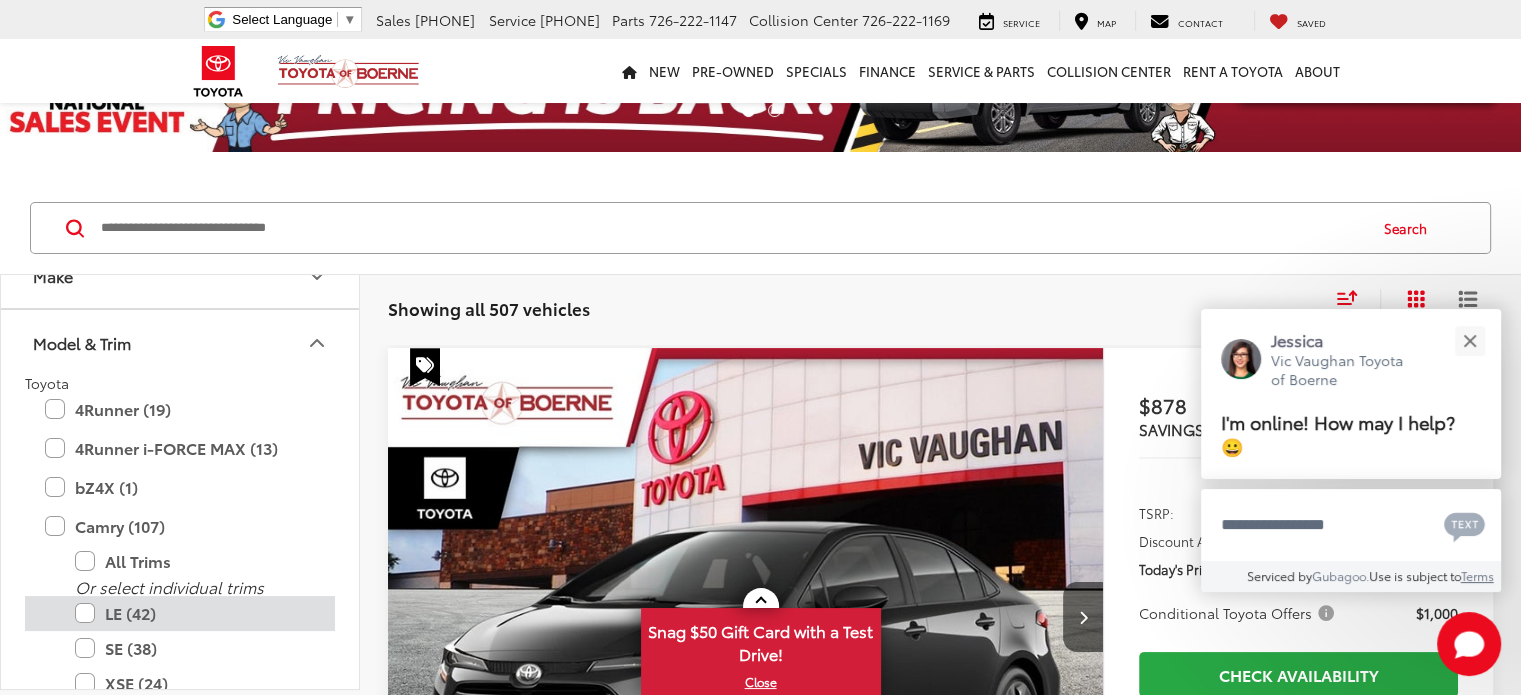 scroll, scrollTop: 110, scrollLeft: 0, axis: vertical 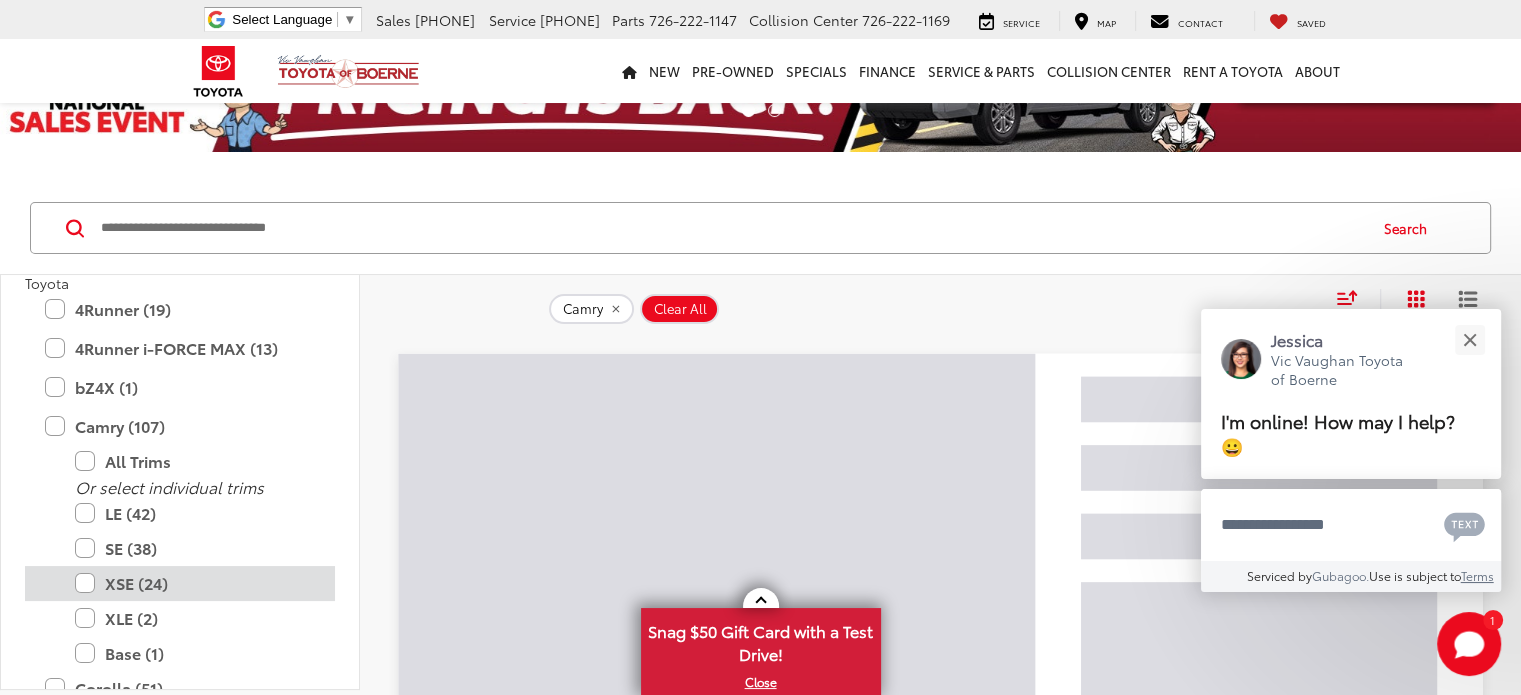 click on "XSE (24)" at bounding box center [195, 583] 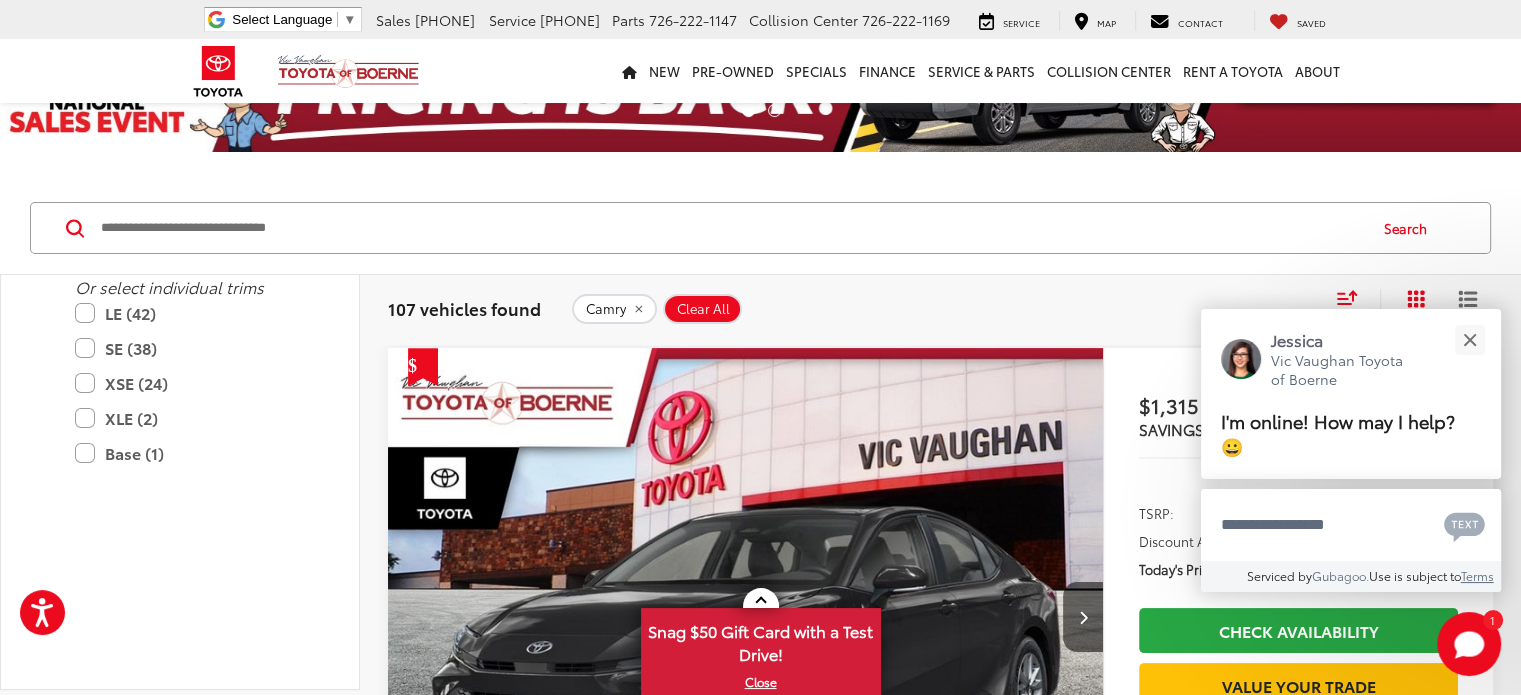 scroll, scrollTop: 100, scrollLeft: 0, axis: vertical 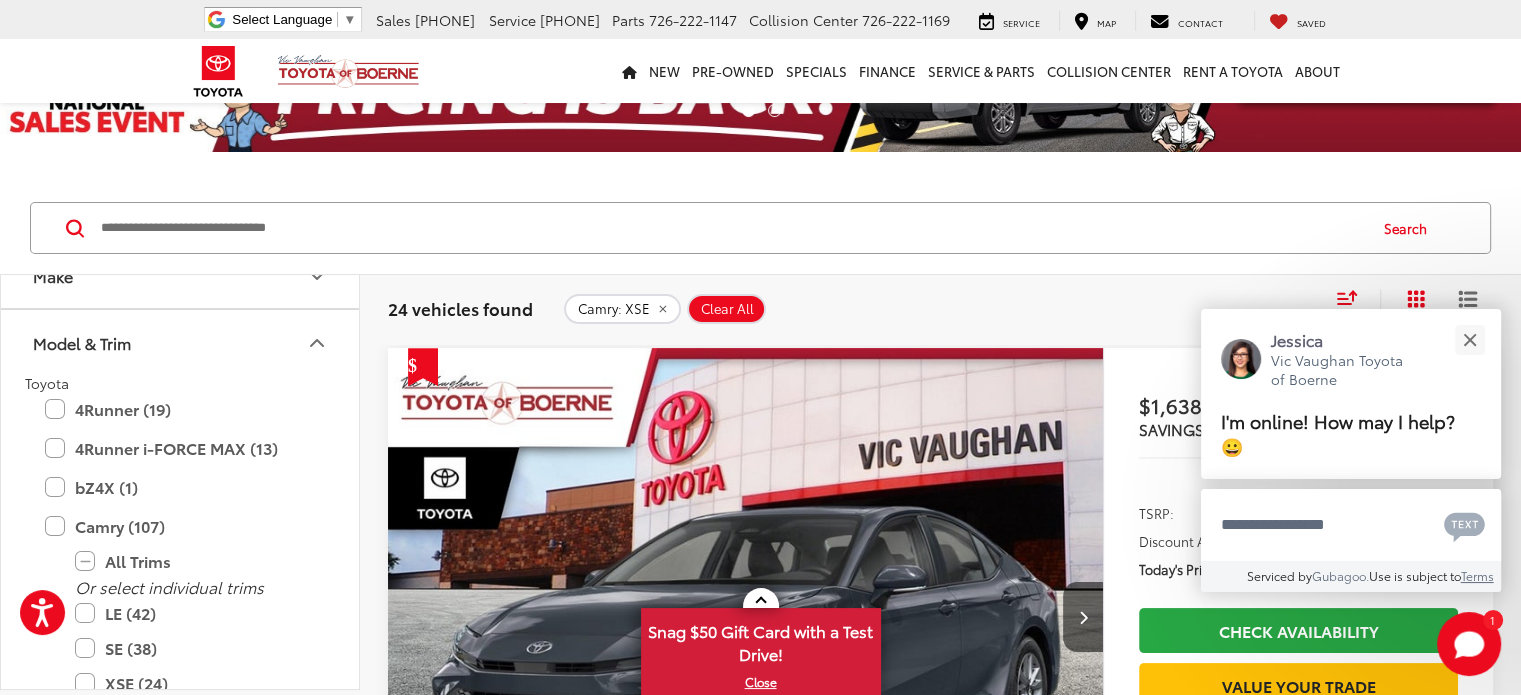 click 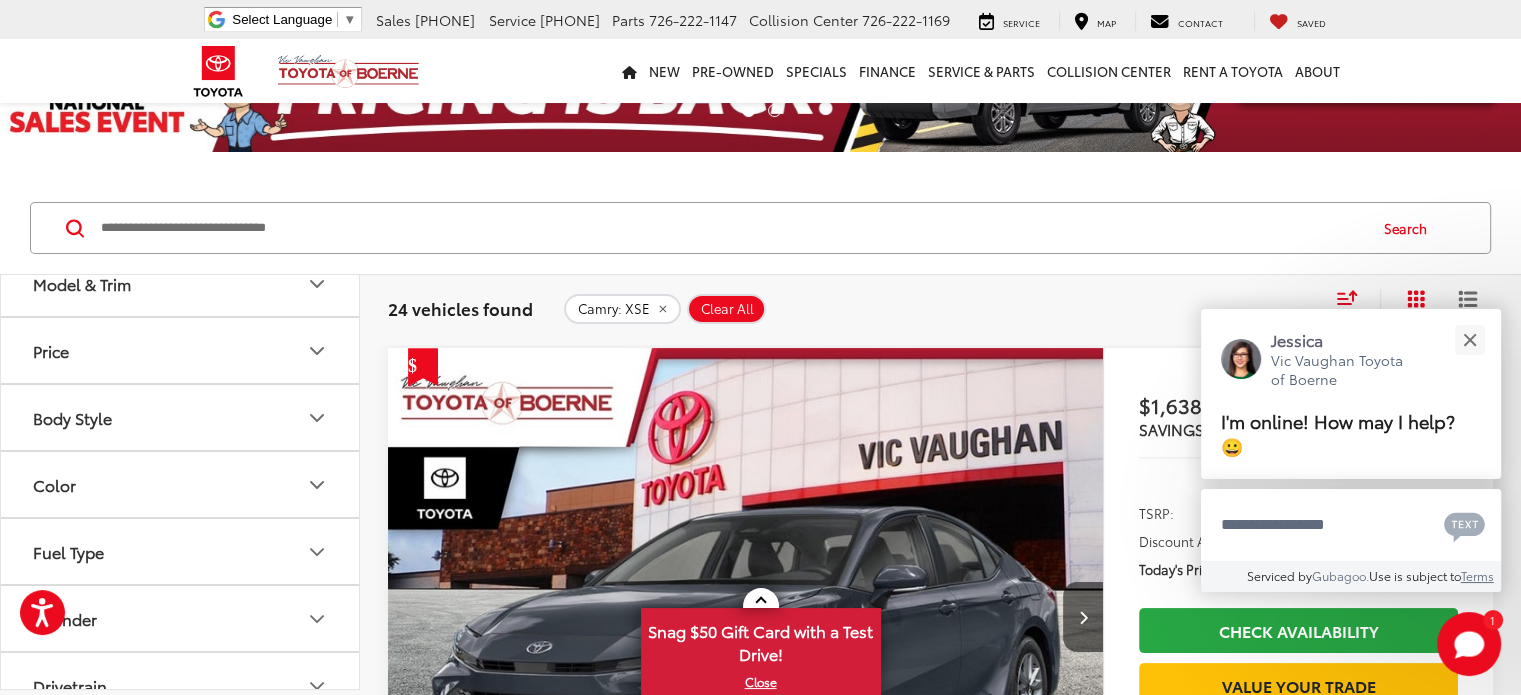 scroll, scrollTop: 200, scrollLeft: 0, axis: vertical 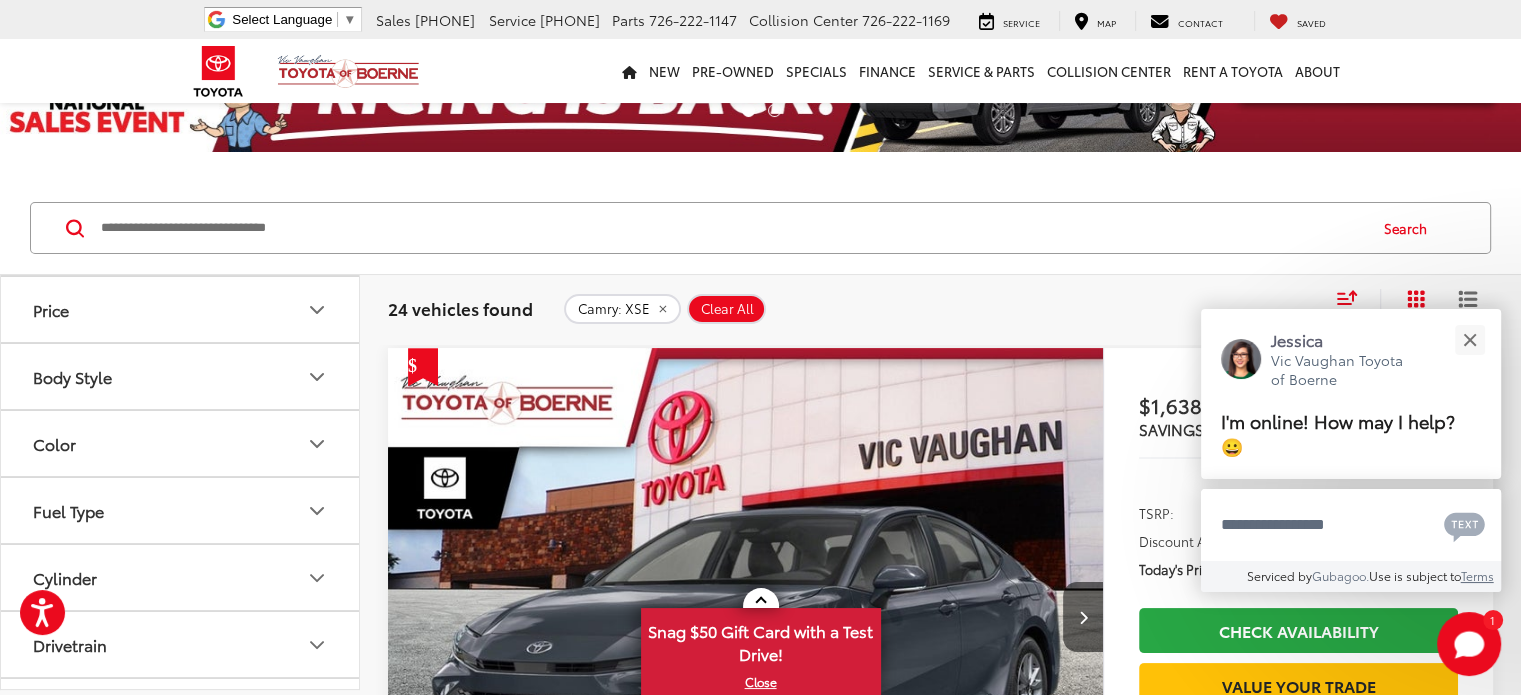 click on "Color" at bounding box center (181, 443) 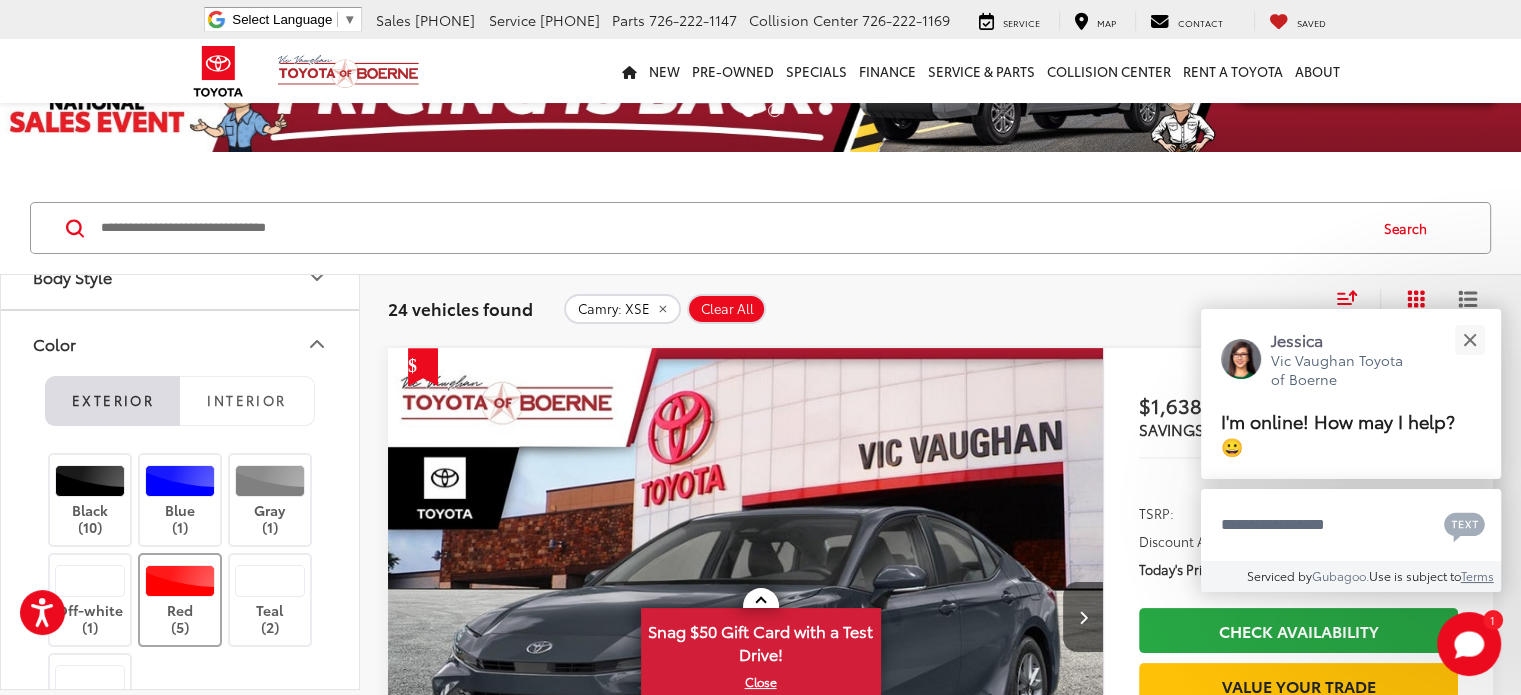scroll, scrollTop: 400, scrollLeft: 0, axis: vertical 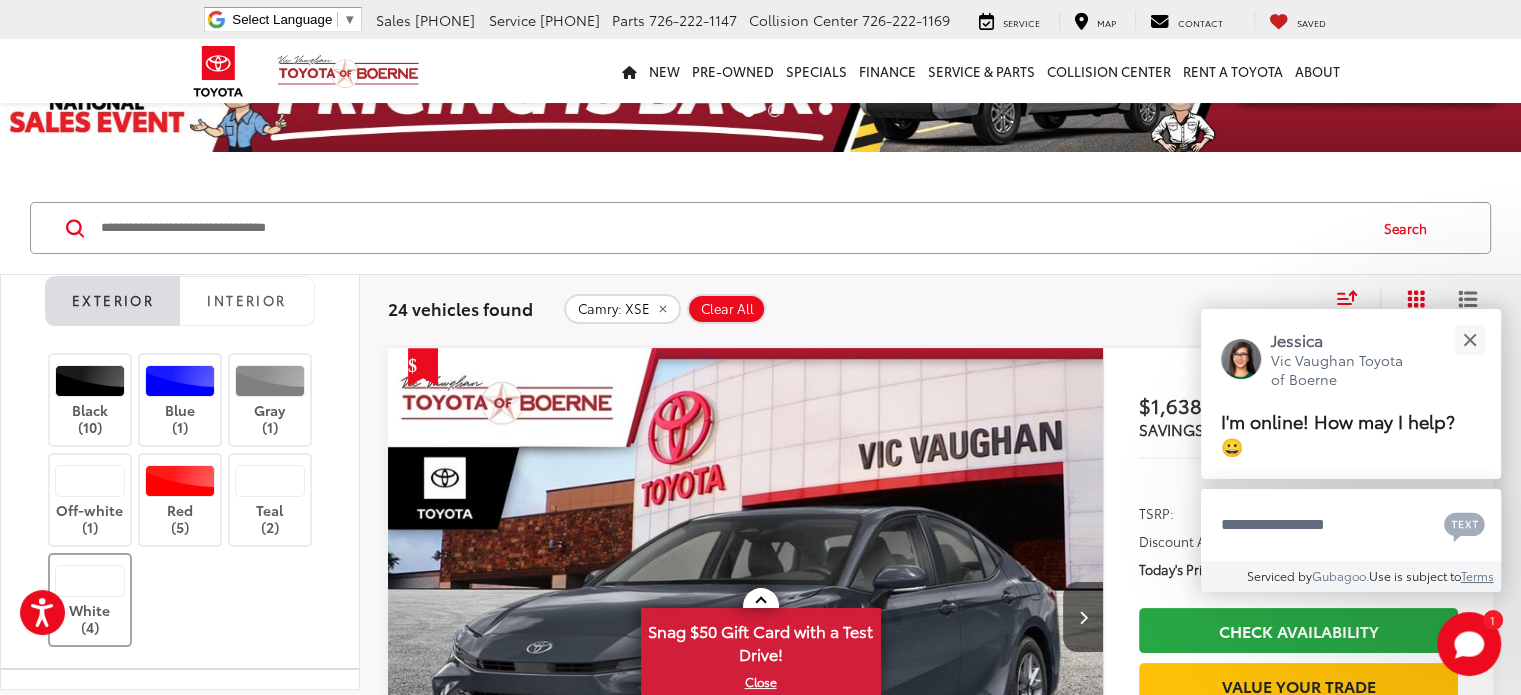click on "White   (4)" at bounding box center (90, 600) 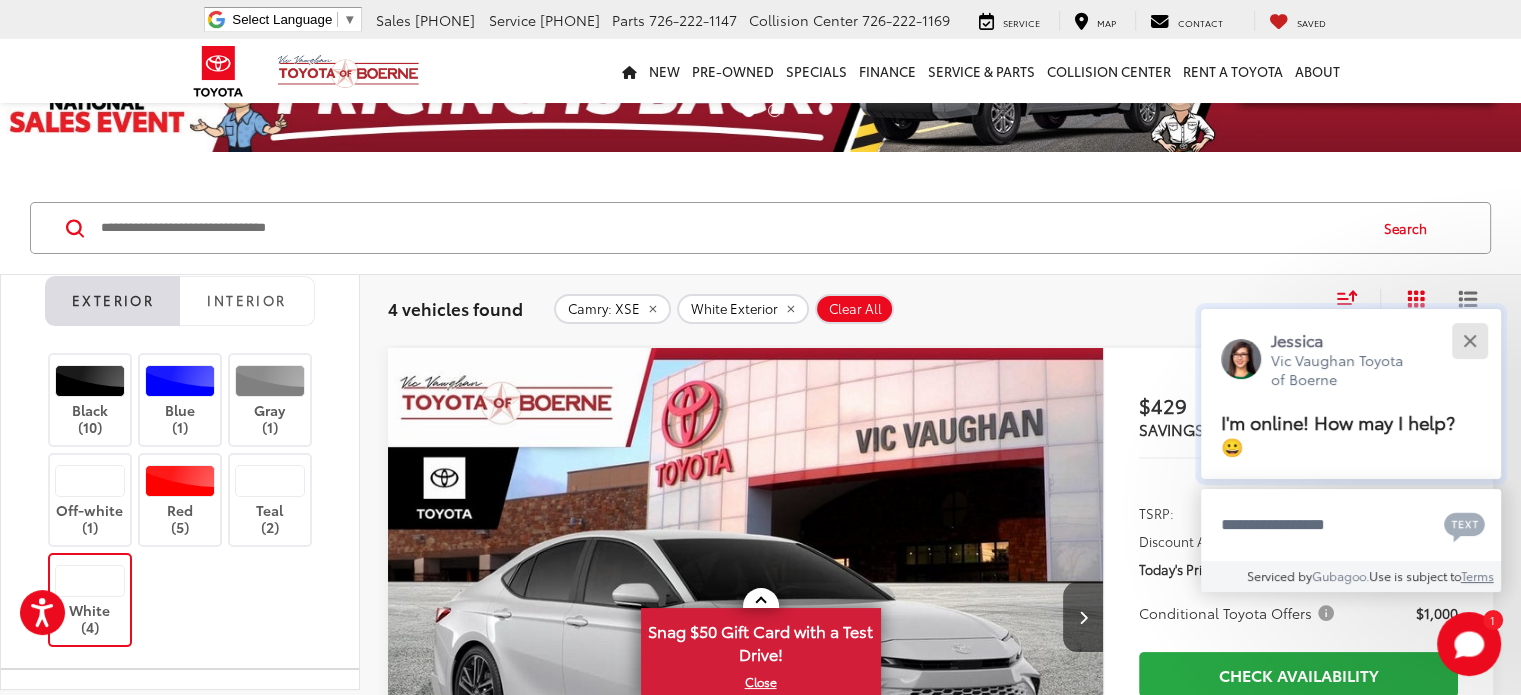 drag, startPoint x: 1466, startPoint y: 343, endPoint x: 1441, endPoint y: 349, distance: 25.70992 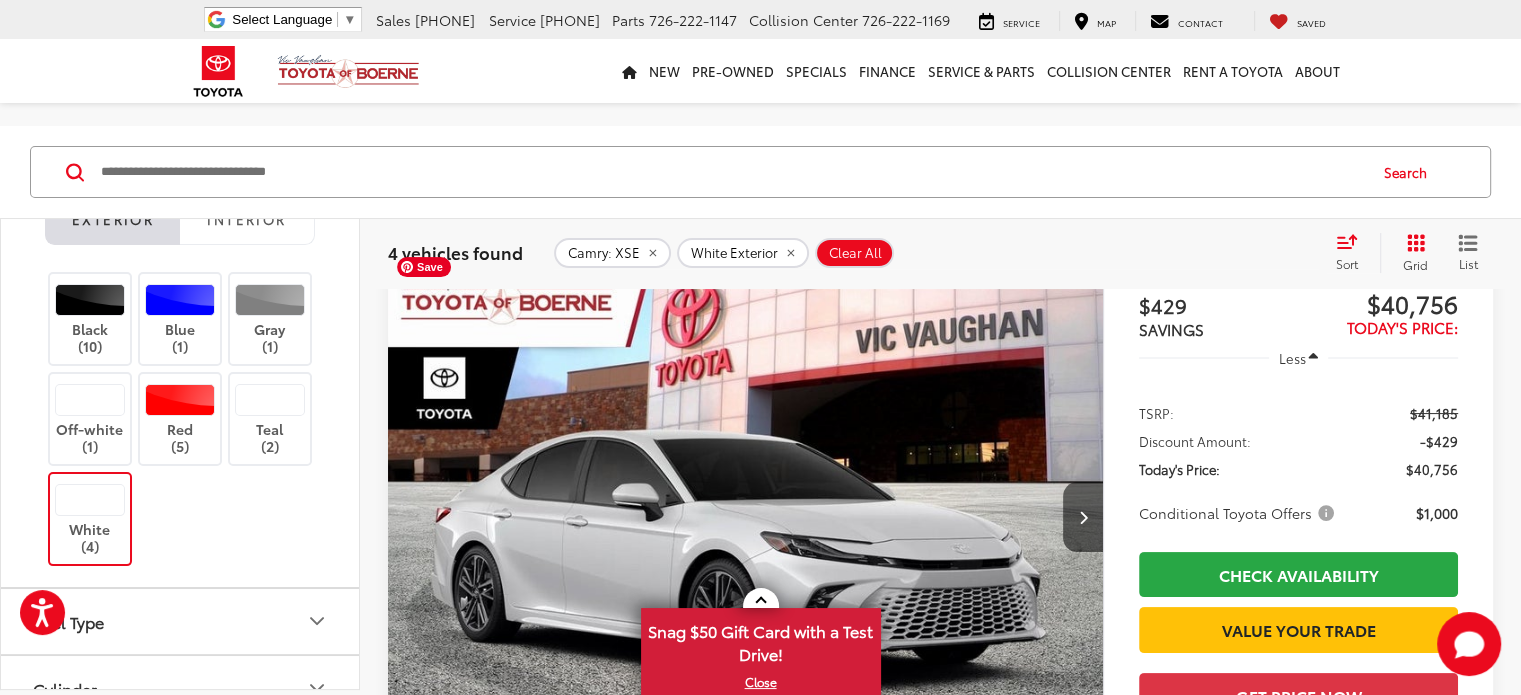 scroll, scrollTop: 300, scrollLeft: 0, axis: vertical 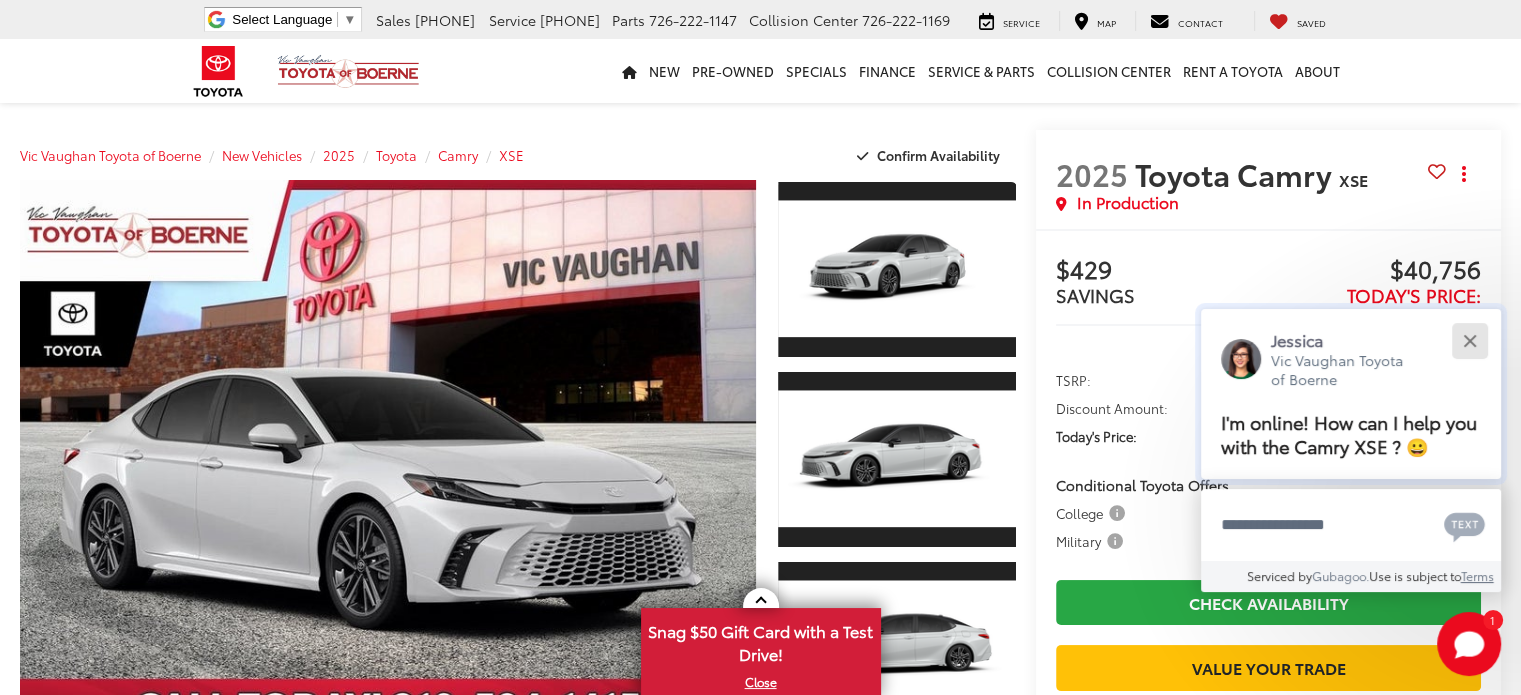 click at bounding box center (1469, 340) 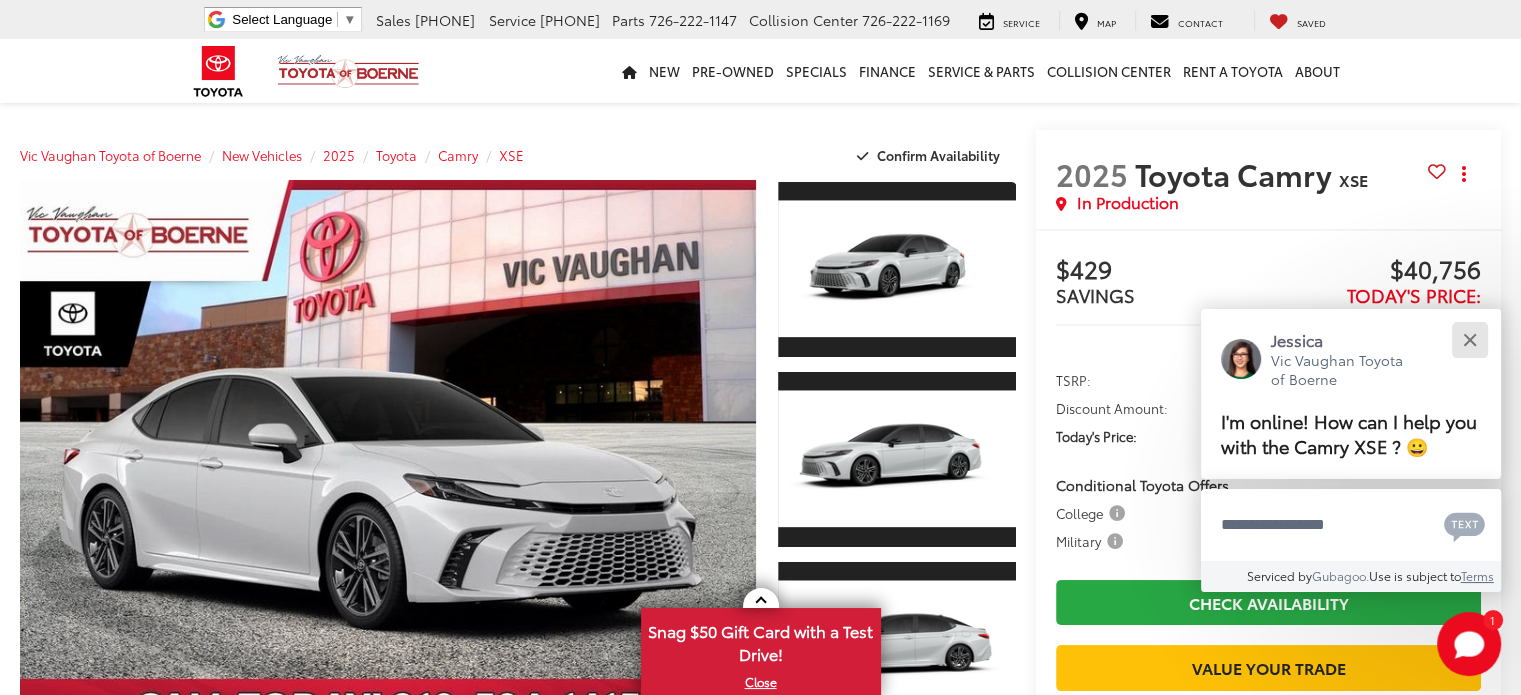 scroll, scrollTop: 0, scrollLeft: 0, axis: both 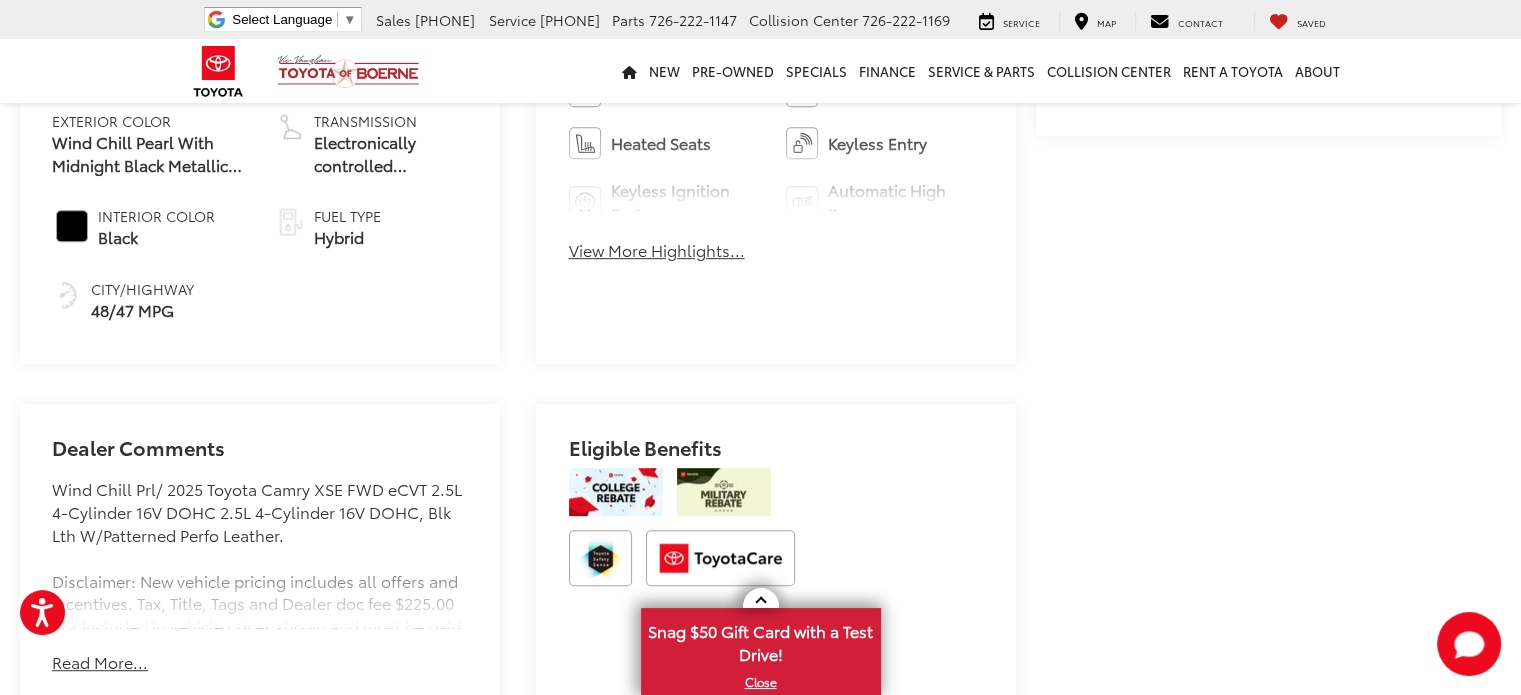 click on "Bluetooth®
Heated Steering Wheel
Android Auto
Apple CarPlay
Heated Seats
Keyless Entry
Keyless Ignition System
Automatic High Beams
Emergency Brake Assist
Sunroof/Moonroof
Blind Spot Monitor
Rear View Camera
Automatic Climate Control
Alloy Wheels
Cruise Control
View More Highlights...
Hide Highlights" at bounding box center (776, 141) 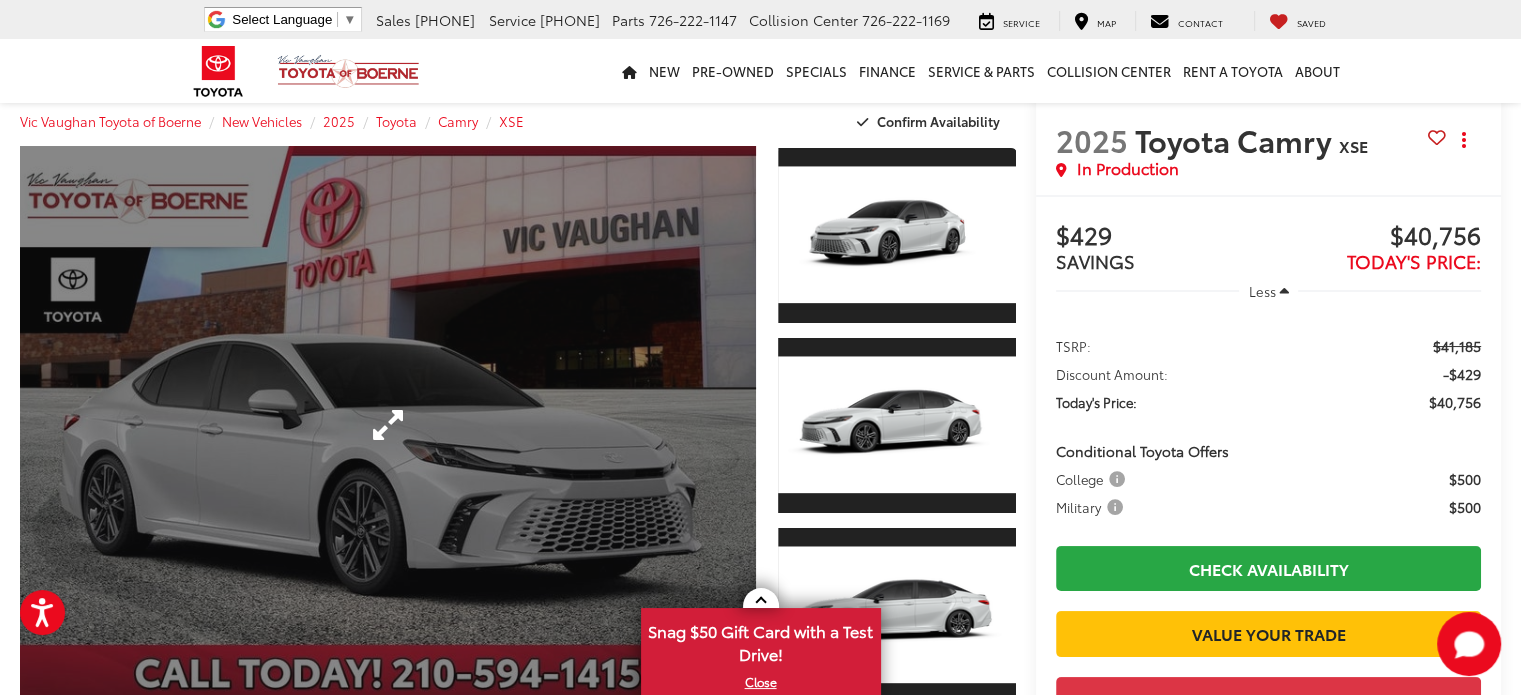 scroll, scrollTop: 0, scrollLeft: 0, axis: both 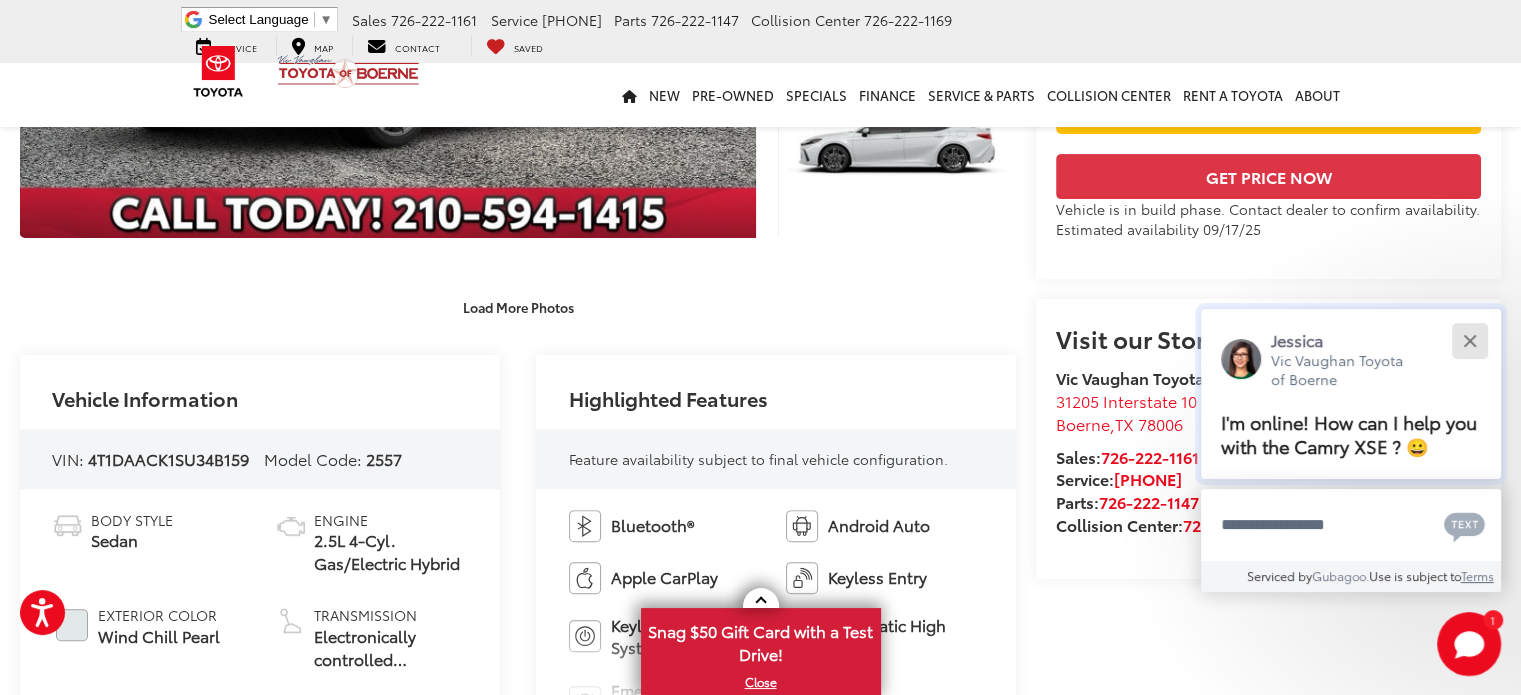 click at bounding box center (1469, 340) 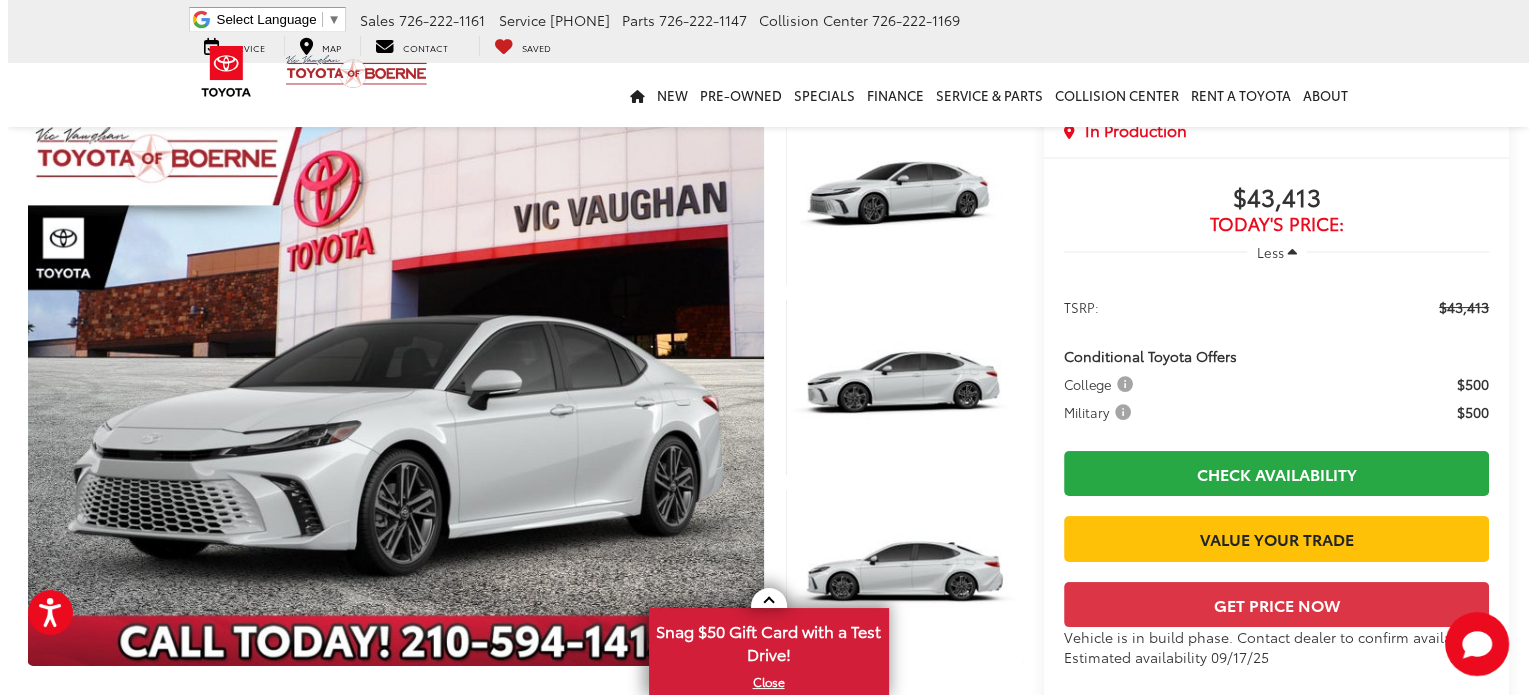 scroll, scrollTop: 100, scrollLeft: 0, axis: vertical 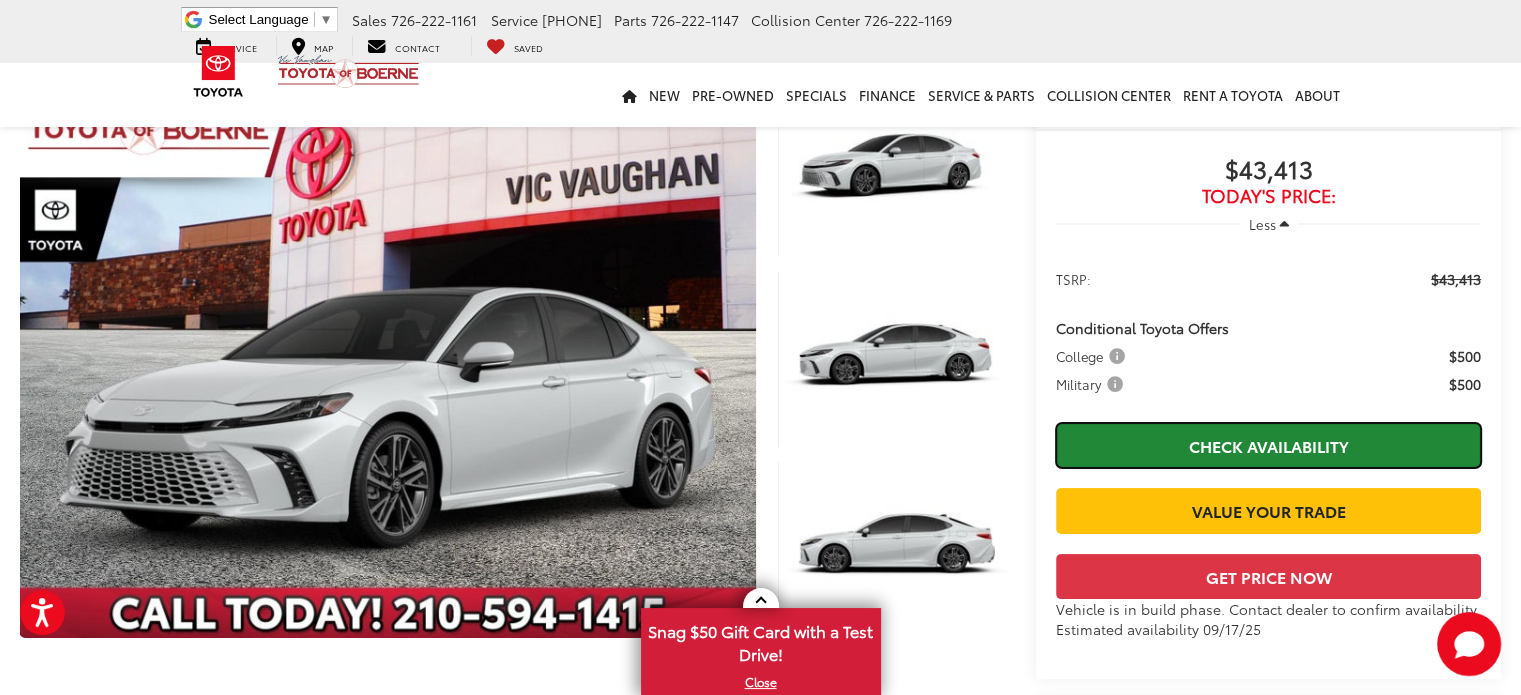 click on "Check Availability" at bounding box center [1268, 445] 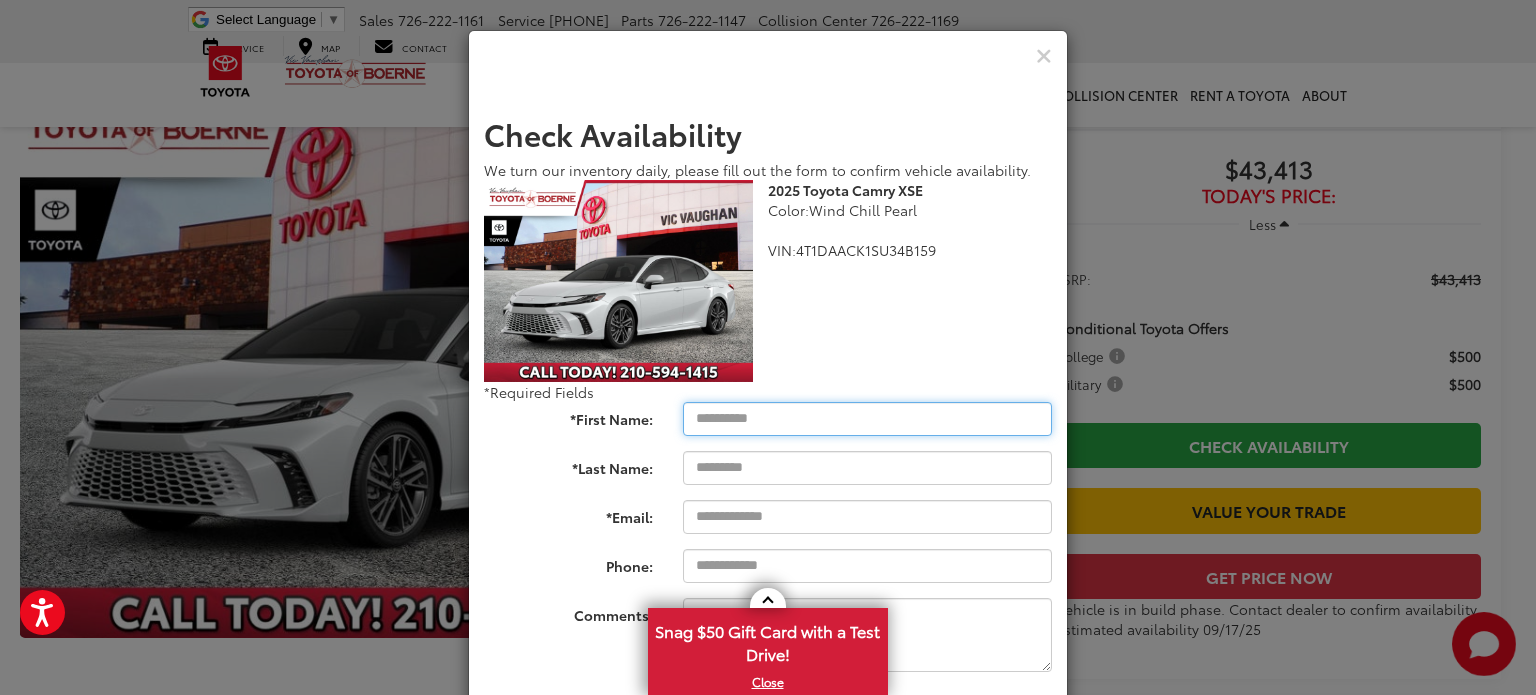 click on "*First Name:" at bounding box center (867, 419) 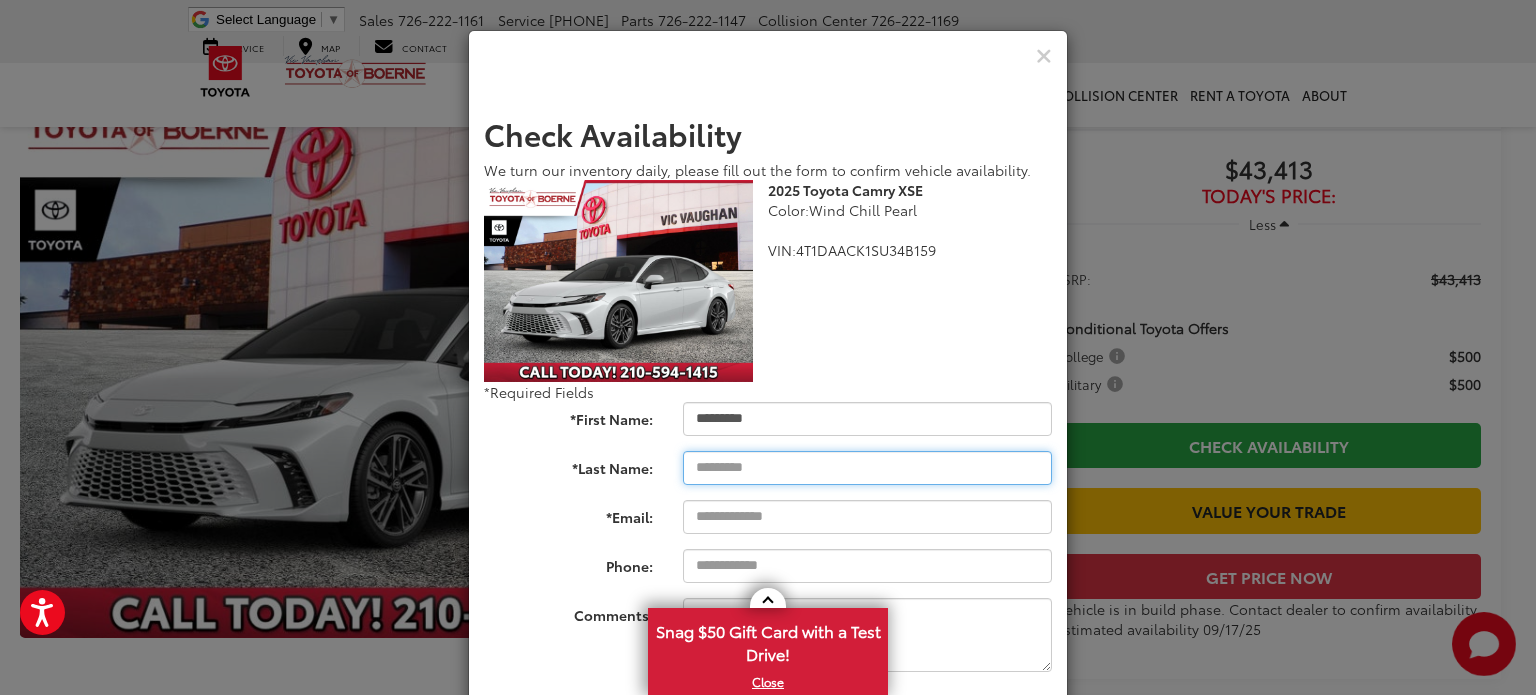 type on "*********" 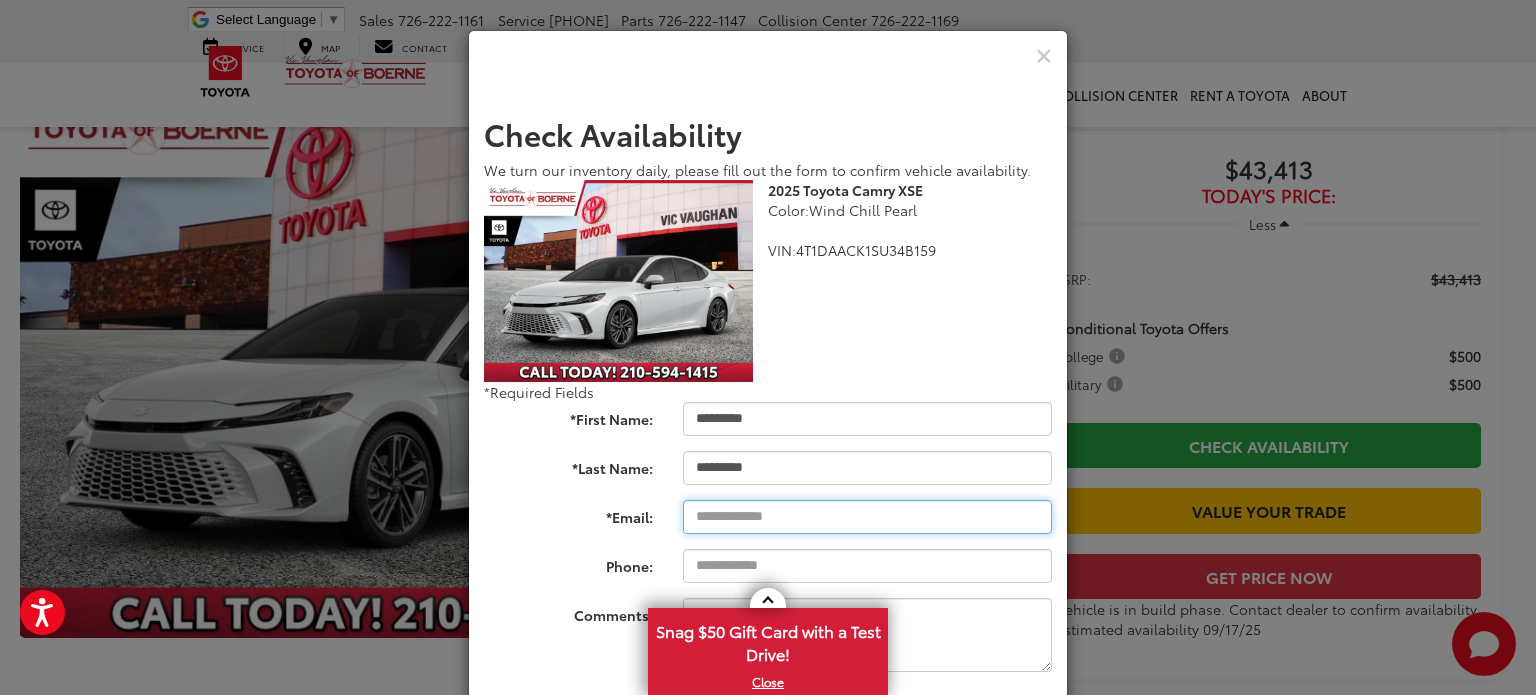 type on "**********" 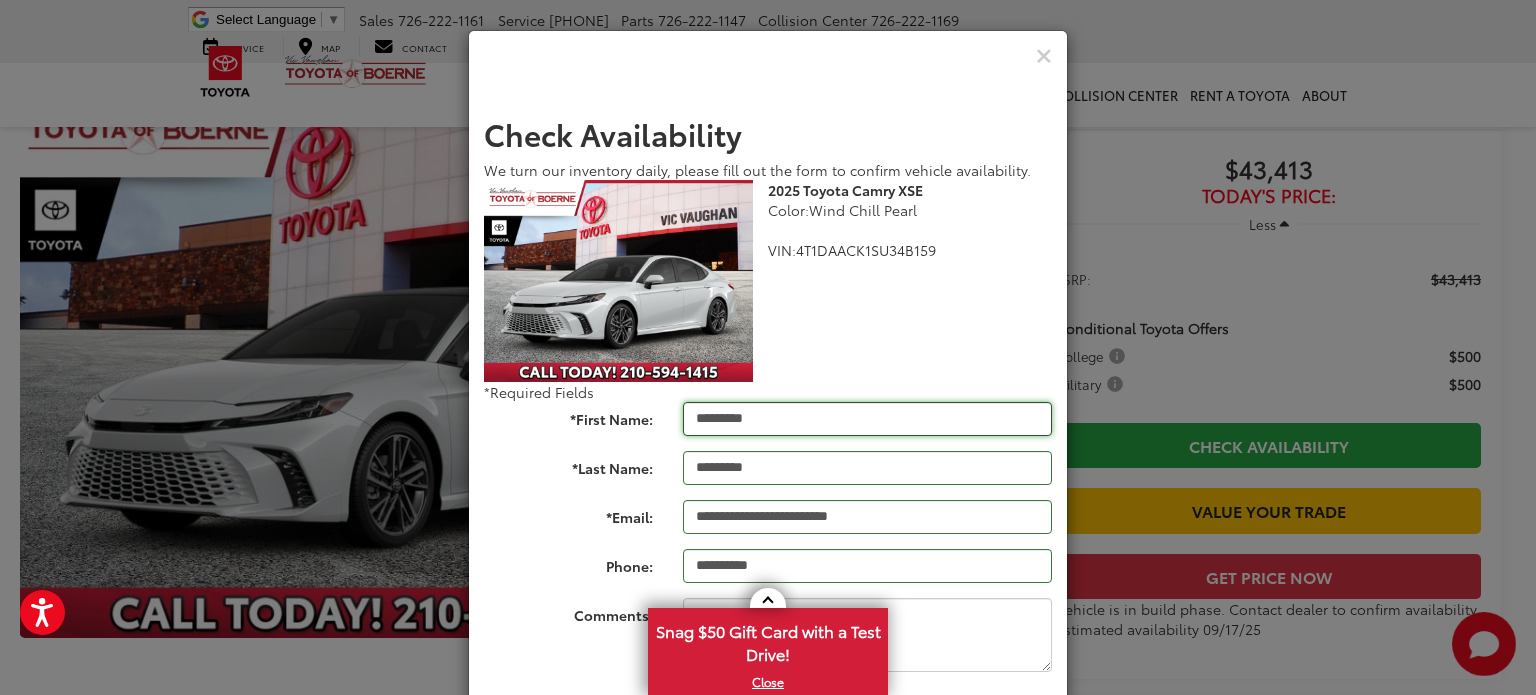type on "**********" 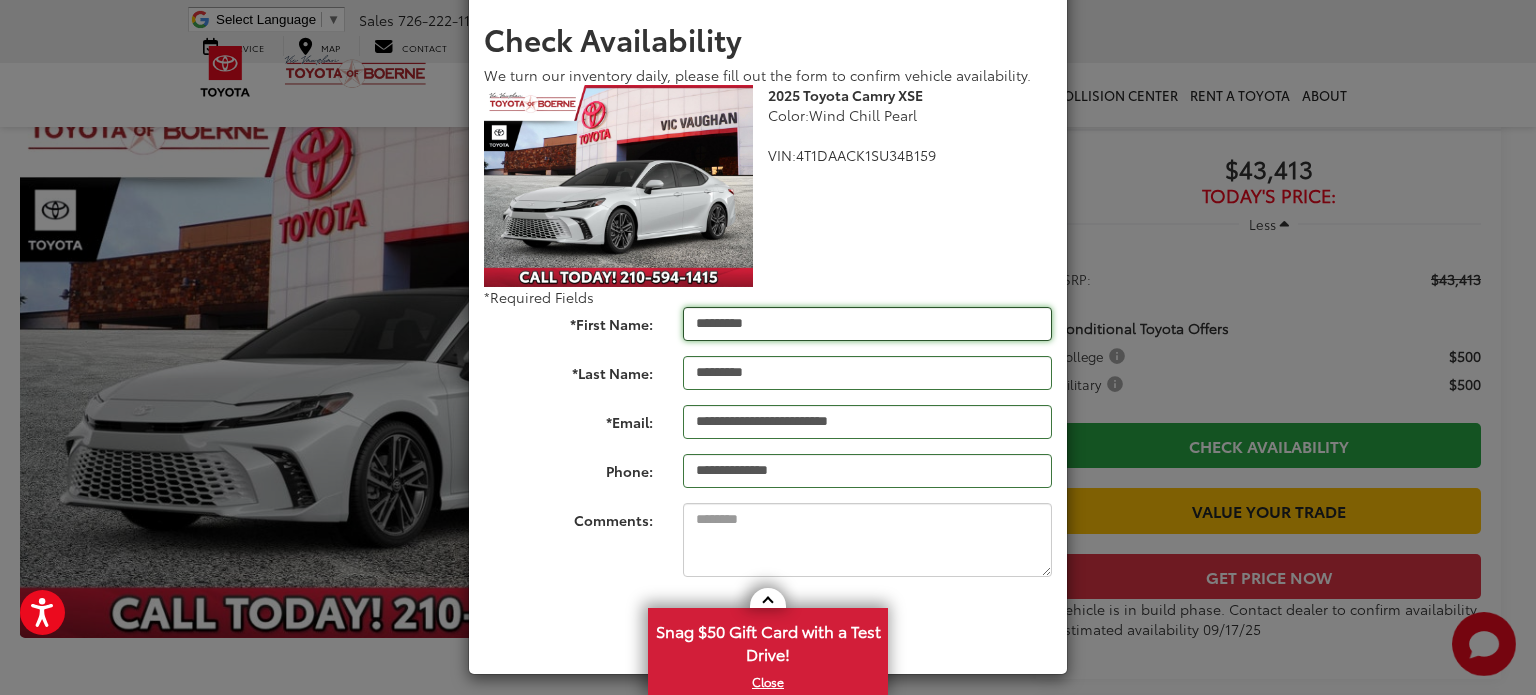 scroll, scrollTop: 103, scrollLeft: 0, axis: vertical 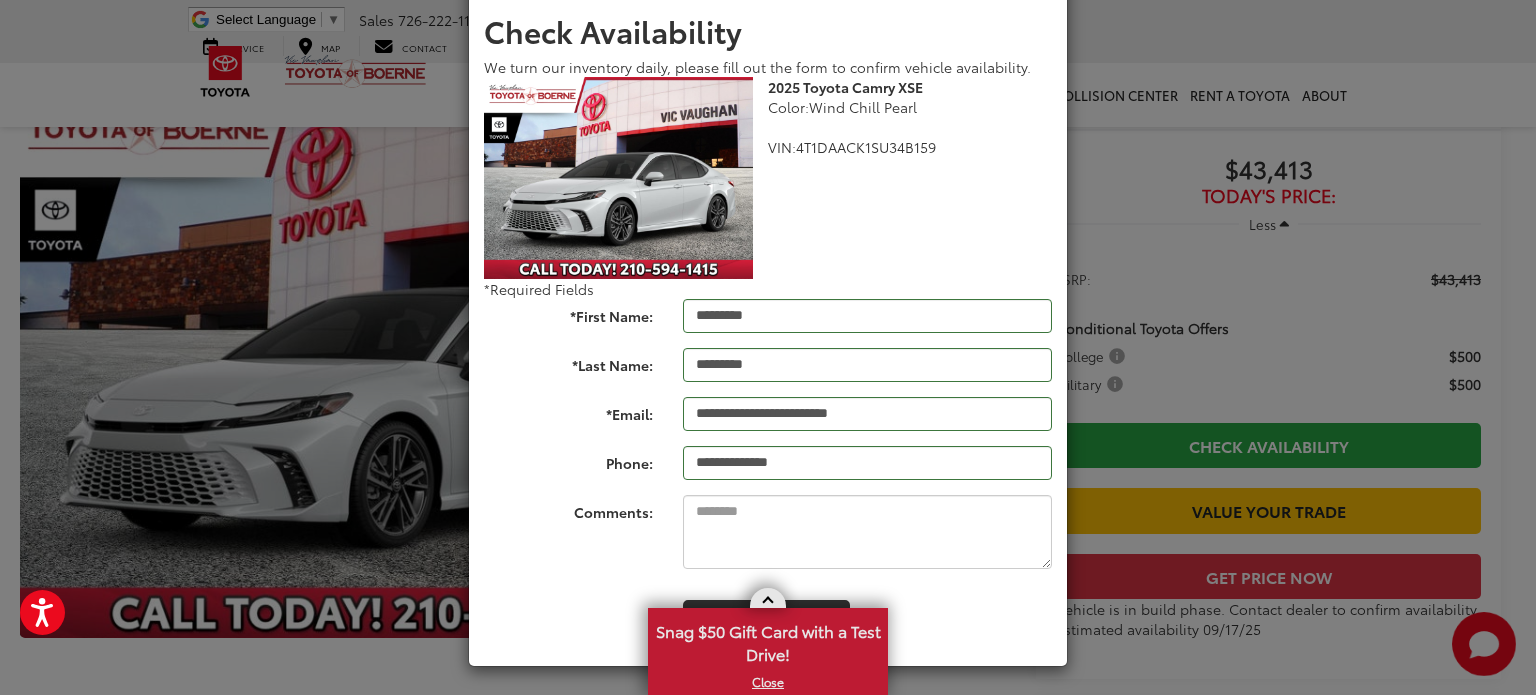 click on "X" at bounding box center (768, 682) 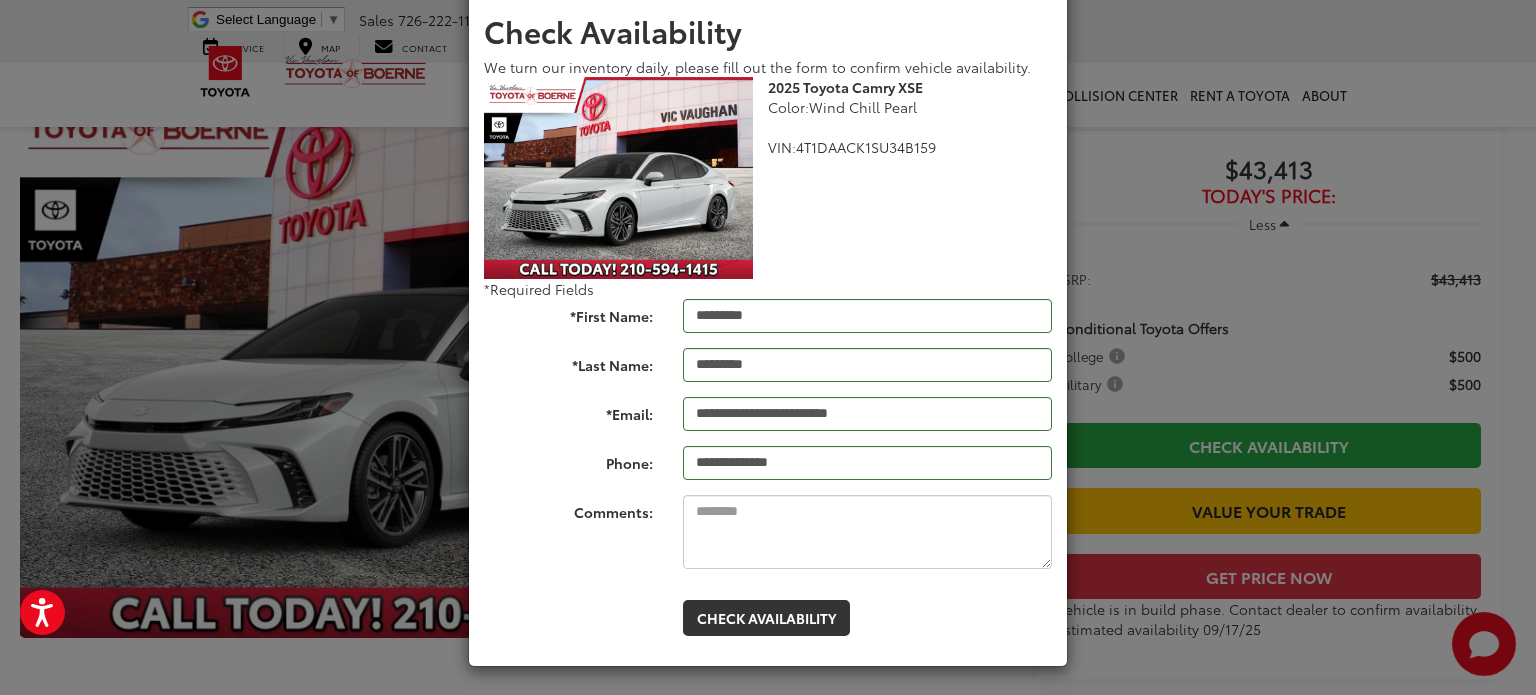 click on "**********" at bounding box center [768, 322] 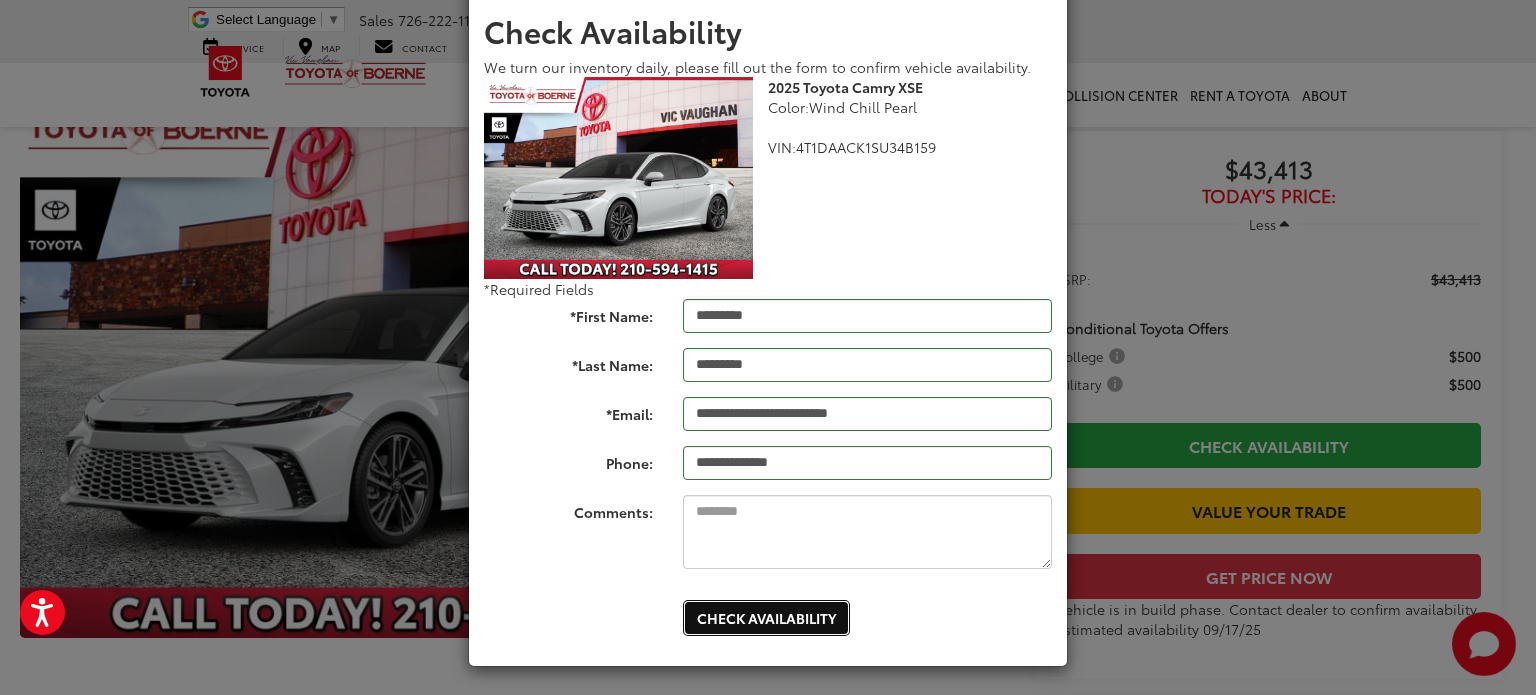 click on "Check Availability" at bounding box center (766, 618) 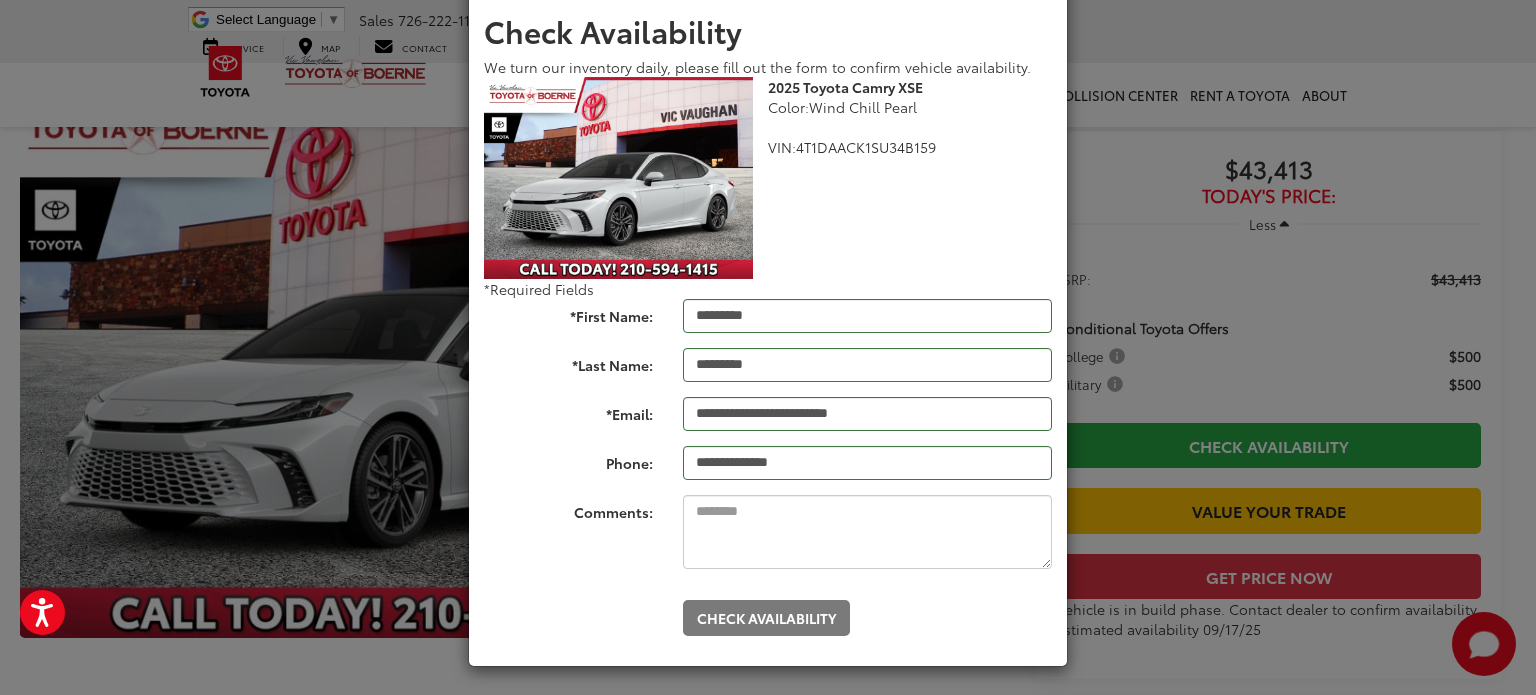scroll, scrollTop: 0, scrollLeft: 0, axis: both 